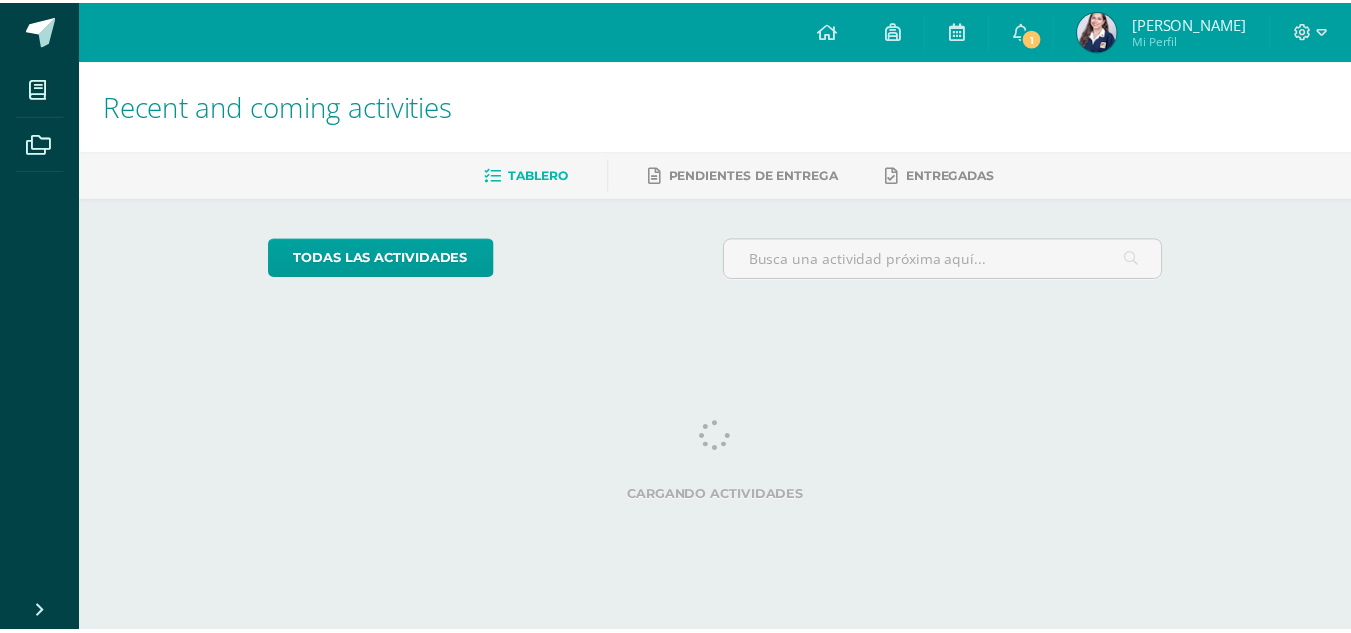 scroll, scrollTop: 0, scrollLeft: 0, axis: both 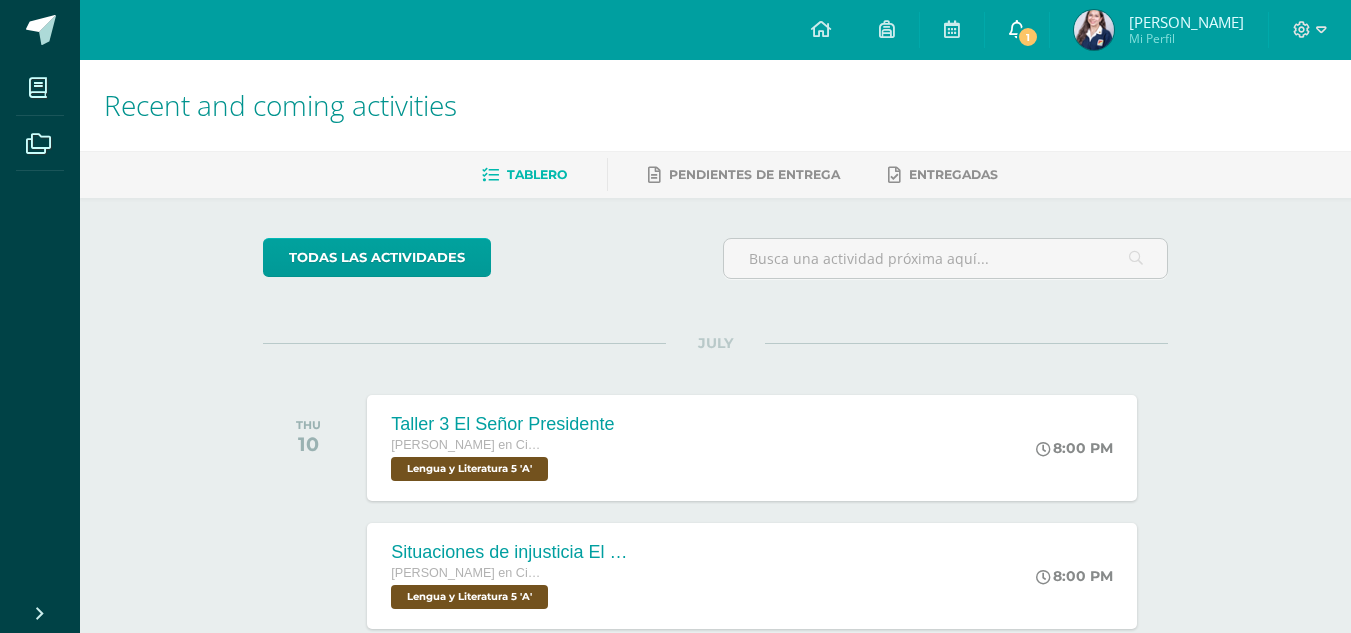 click on "1" at bounding box center [1017, 30] 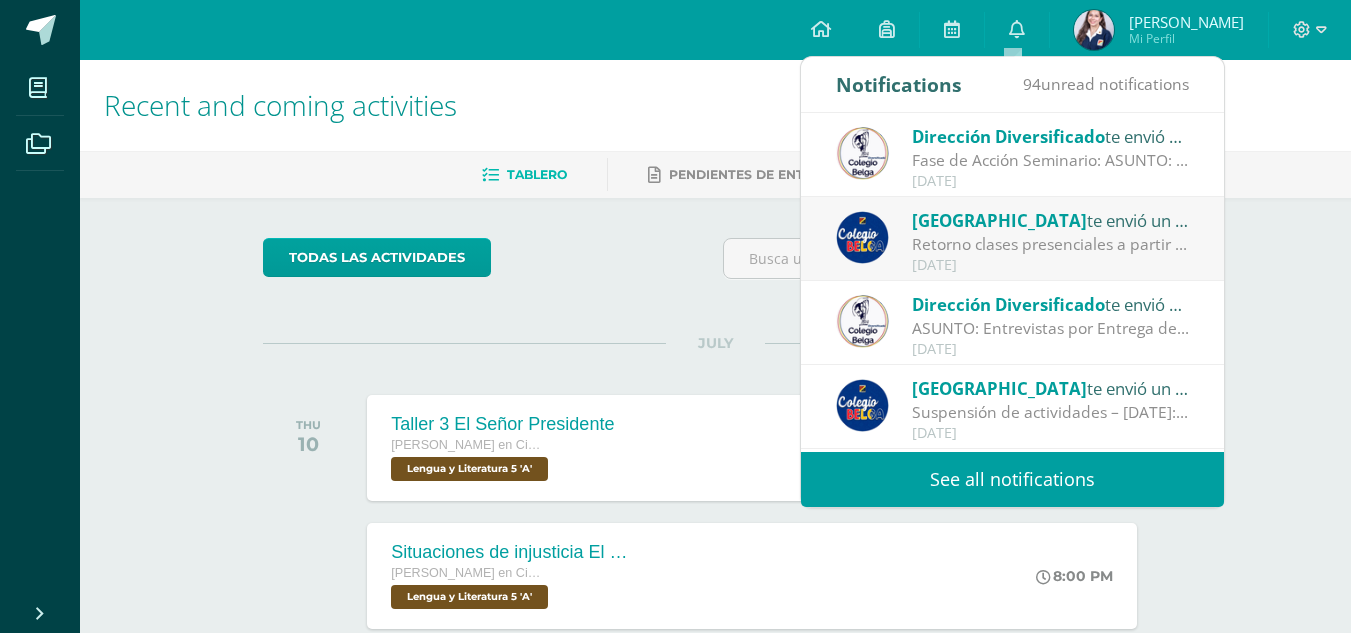 scroll, scrollTop: 333, scrollLeft: 0, axis: vertical 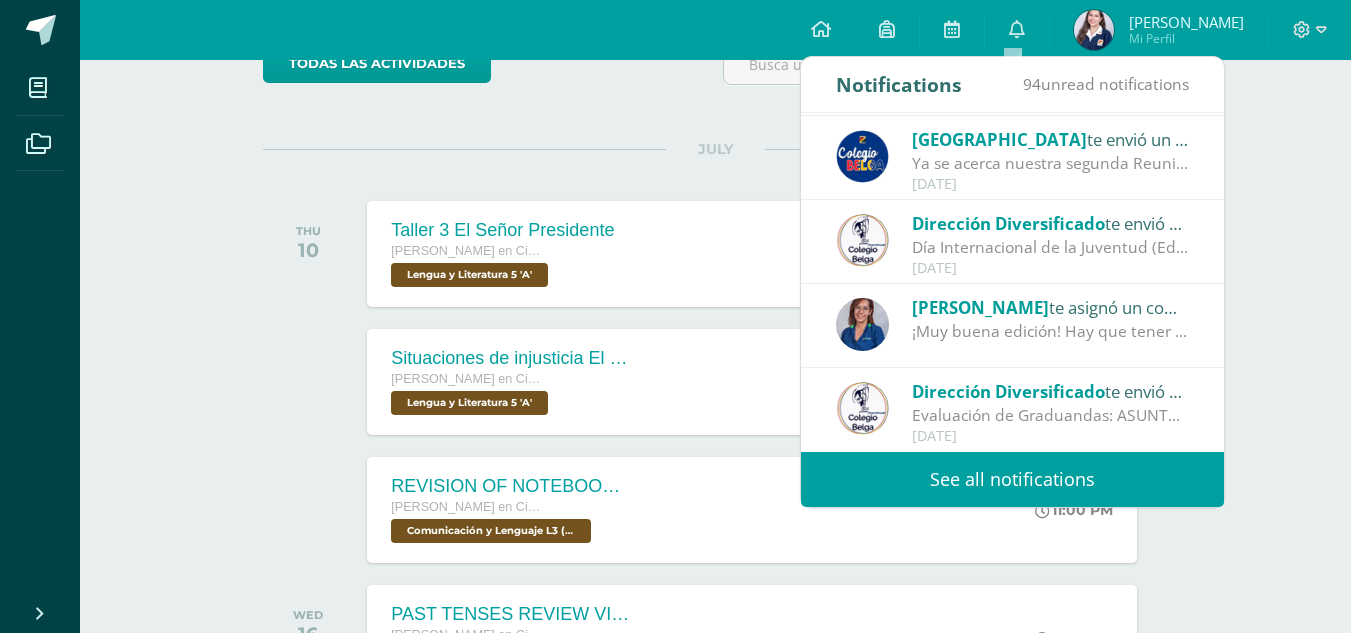click on "See all notifications" at bounding box center (1012, 479) 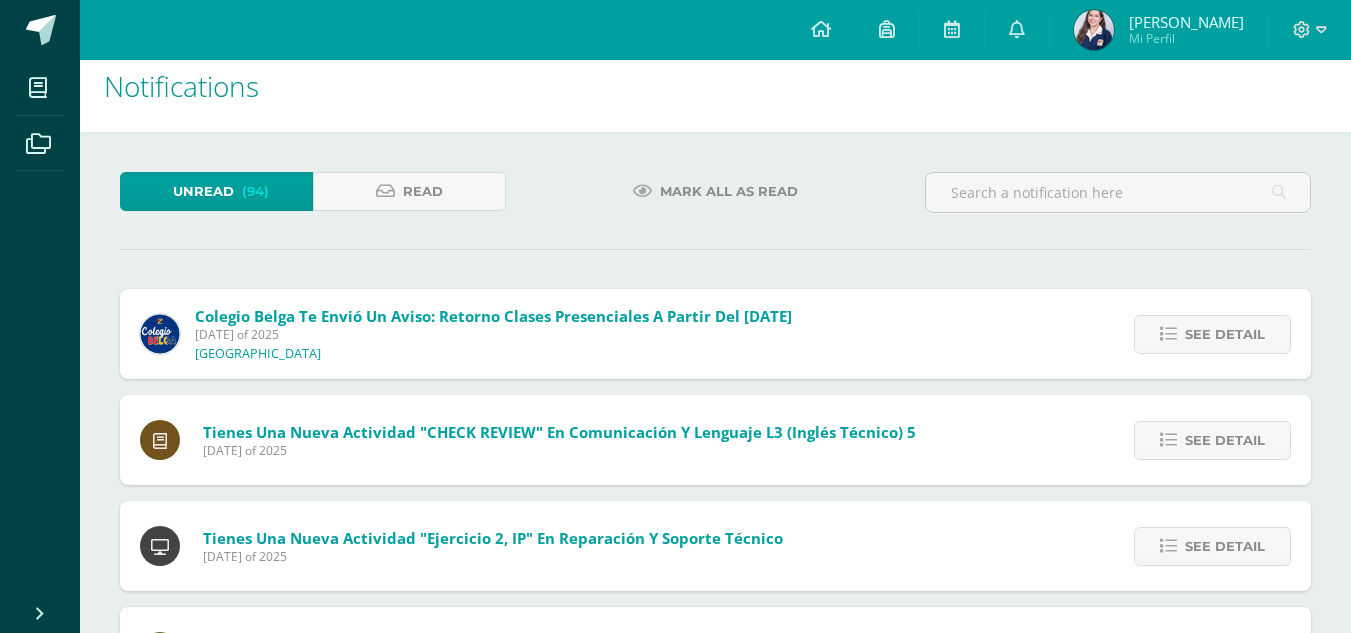scroll, scrollTop: 0, scrollLeft: 0, axis: both 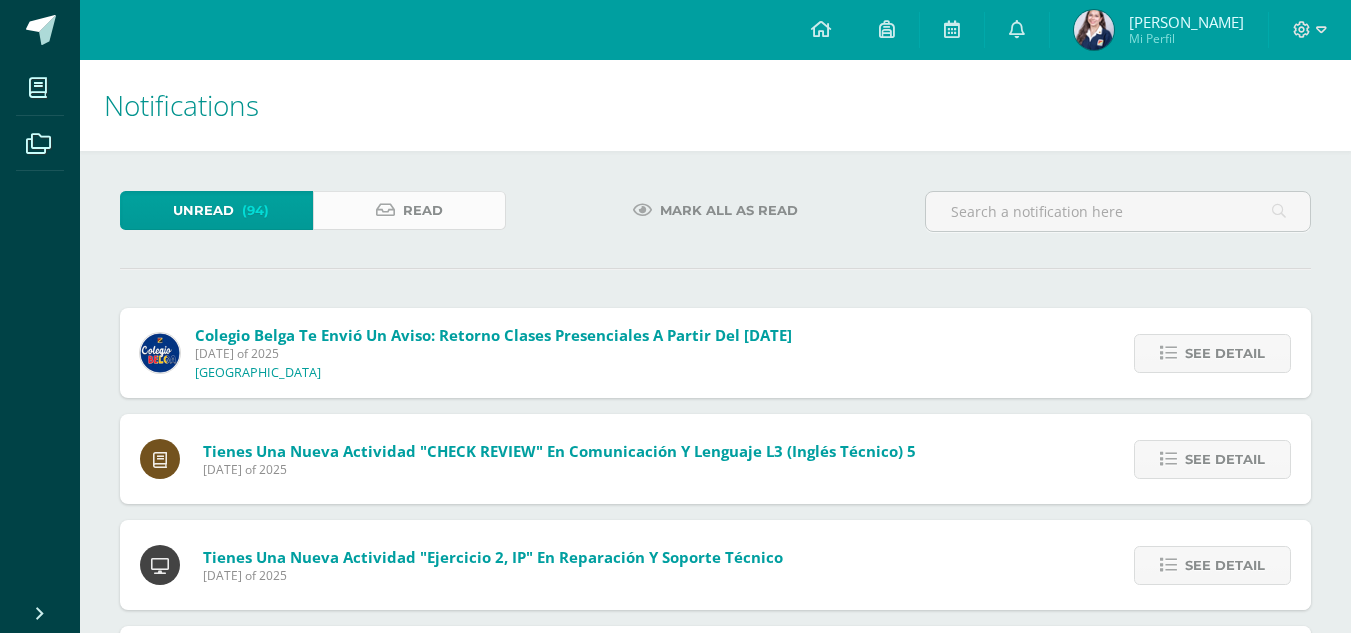 click on "Read" at bounding box center (409, 210) 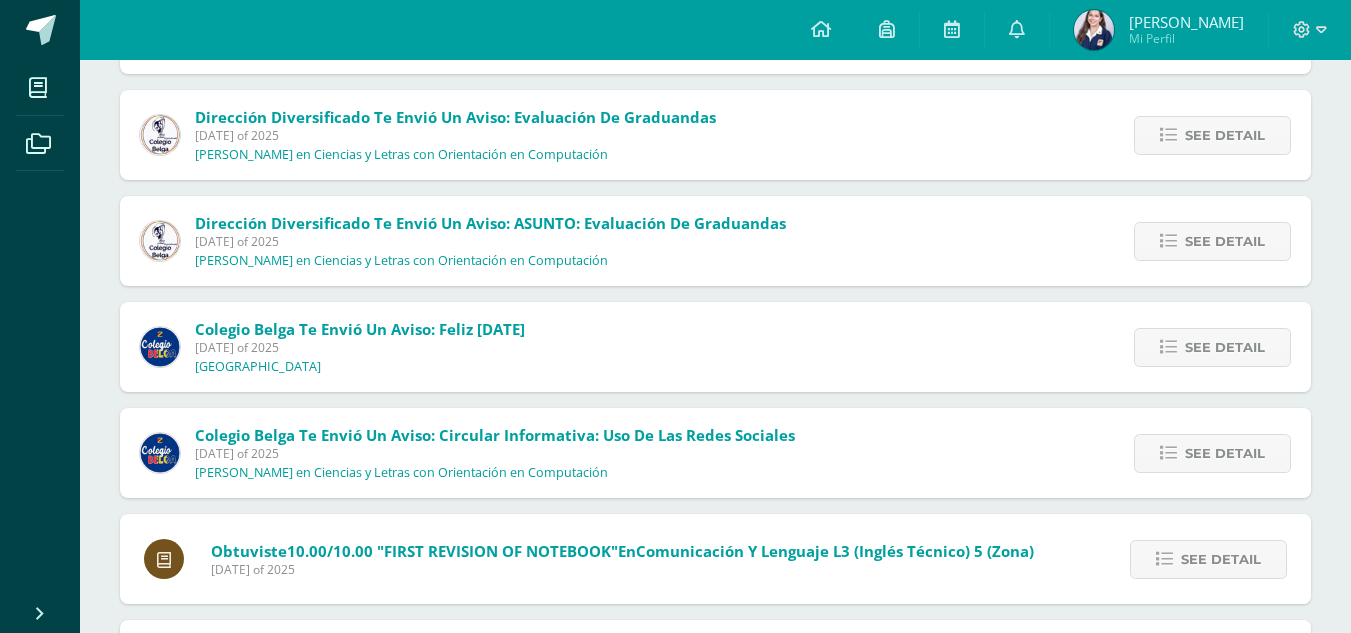 scroll, scrollTop: 754, scrollLeft: 0, axis: vertical 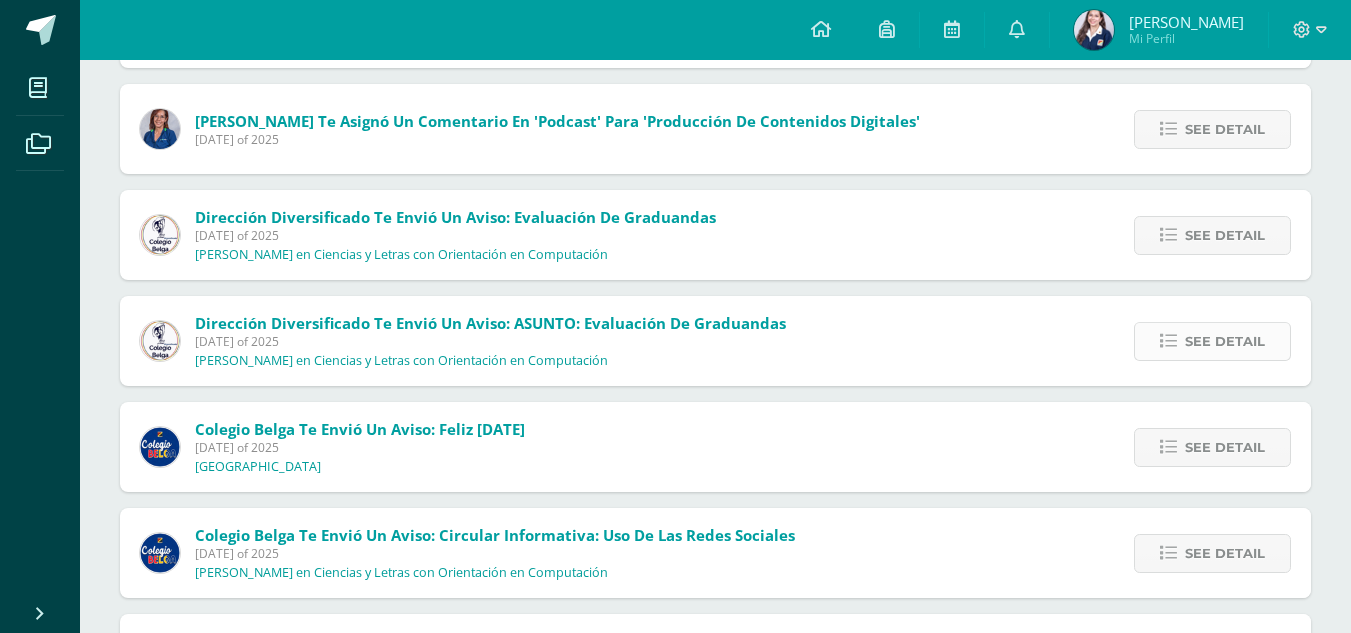 click on "See detail" at bounding box center [1225, 341] 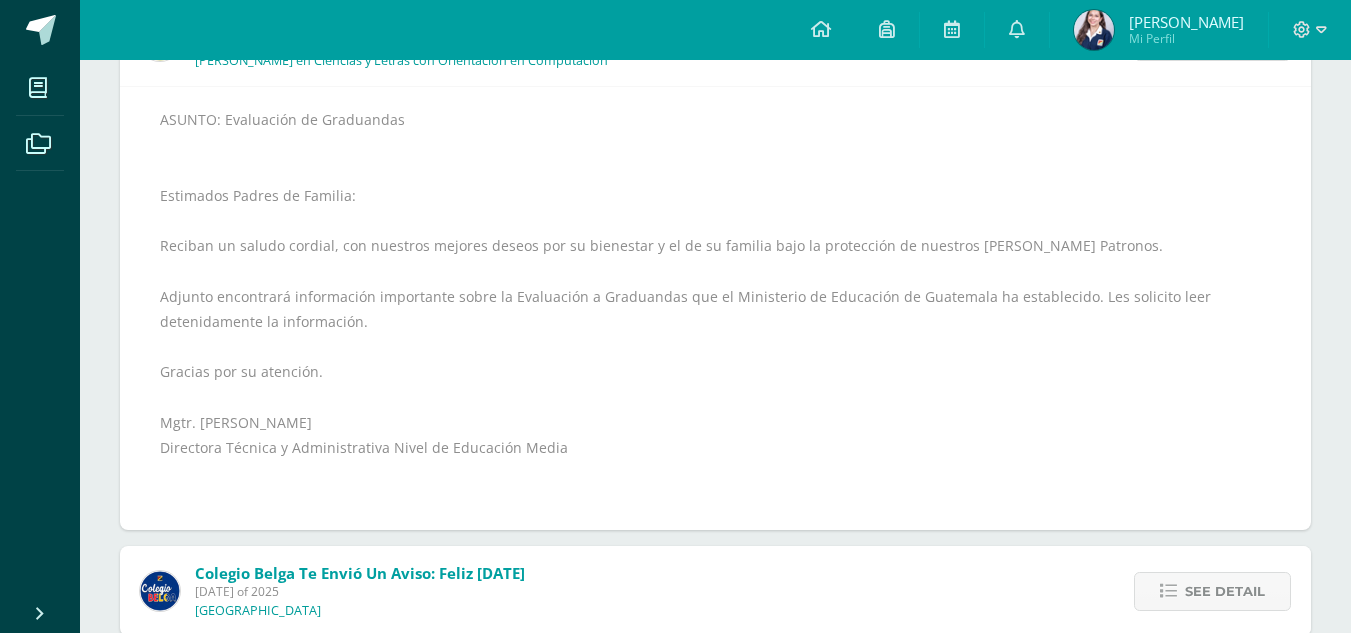 scroll, scrollTop: 954, scrollLeft: 0, axis: vertical 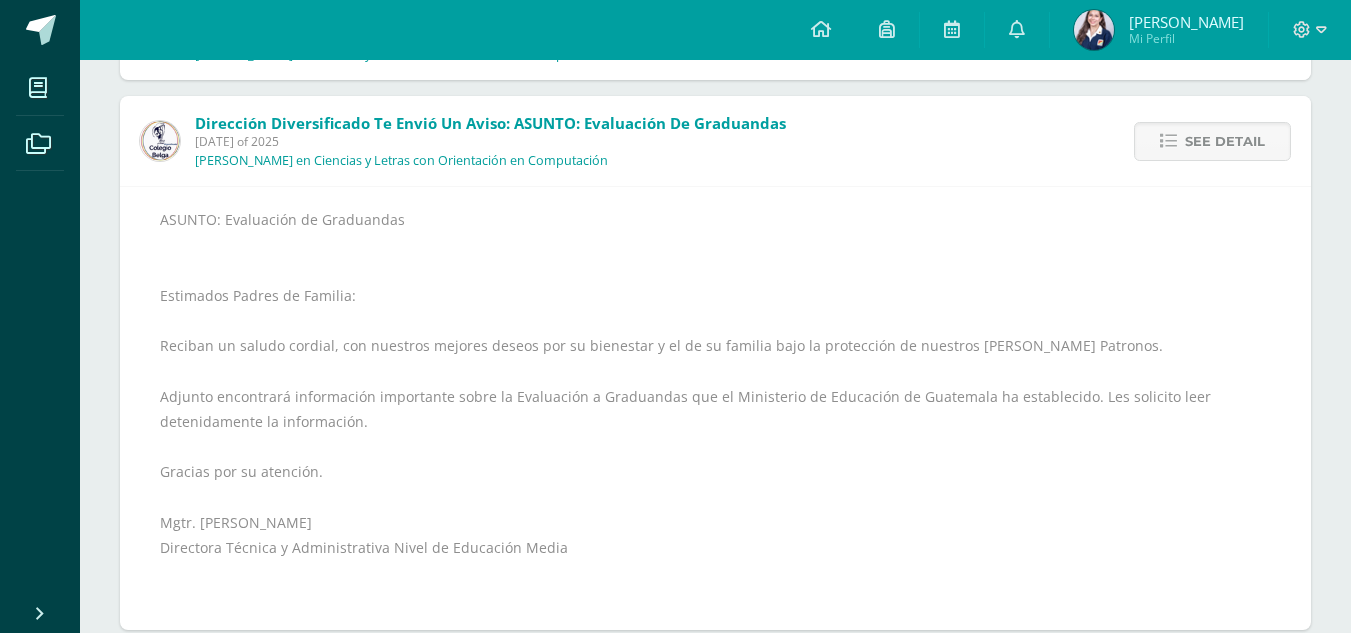 click on "Dirección Diversificado te envió un aviso: ASUNTO:   Evaluación de Graduandas" at bounding box center (490, 123) 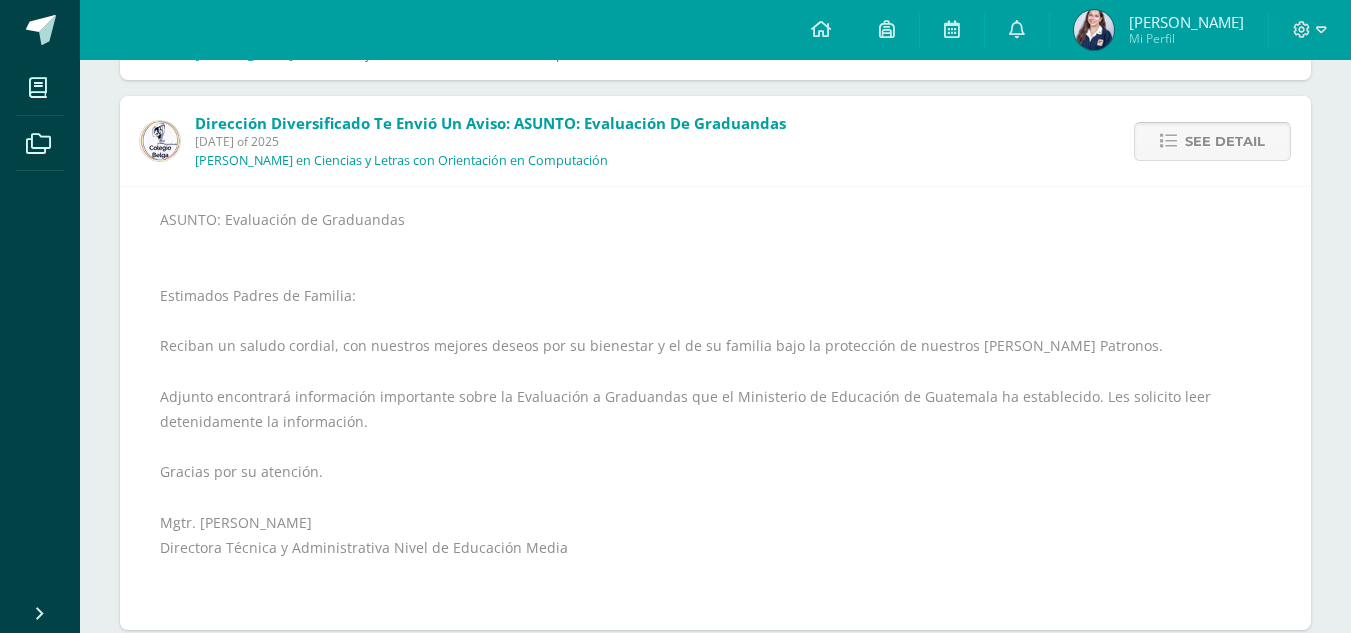 click on "See detail" at bounding box center [1225, 141] 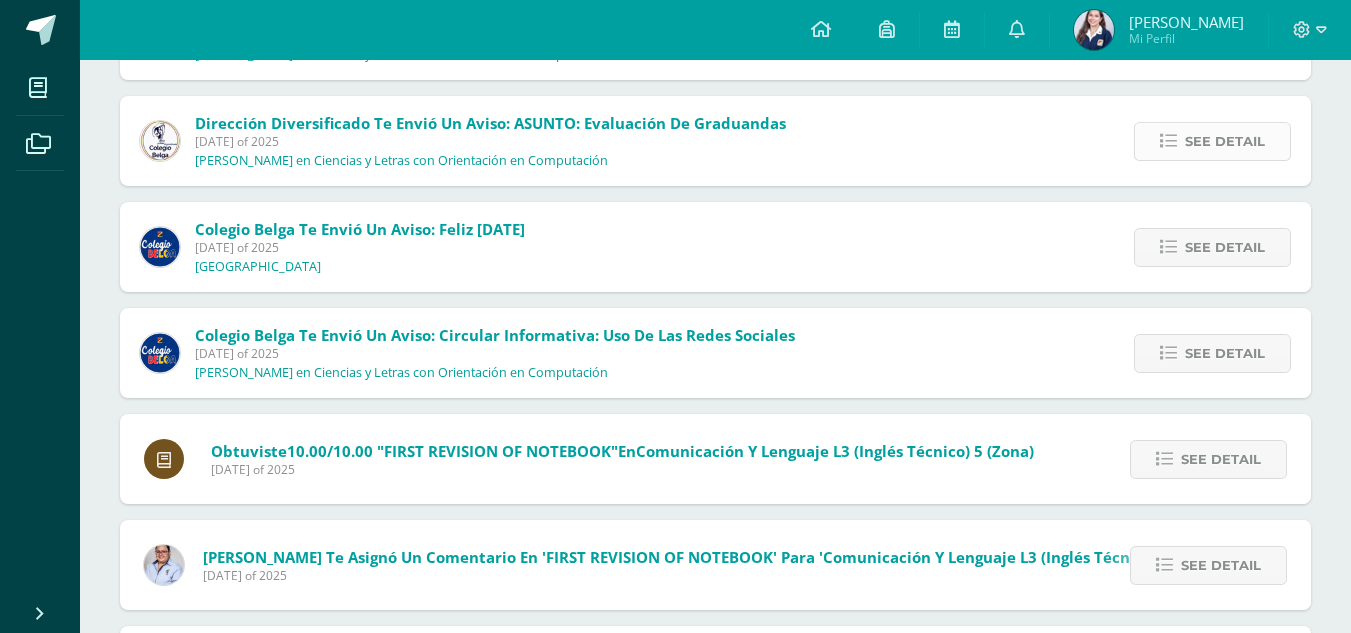 click on "See detail" at bounding box center [1225, 141] 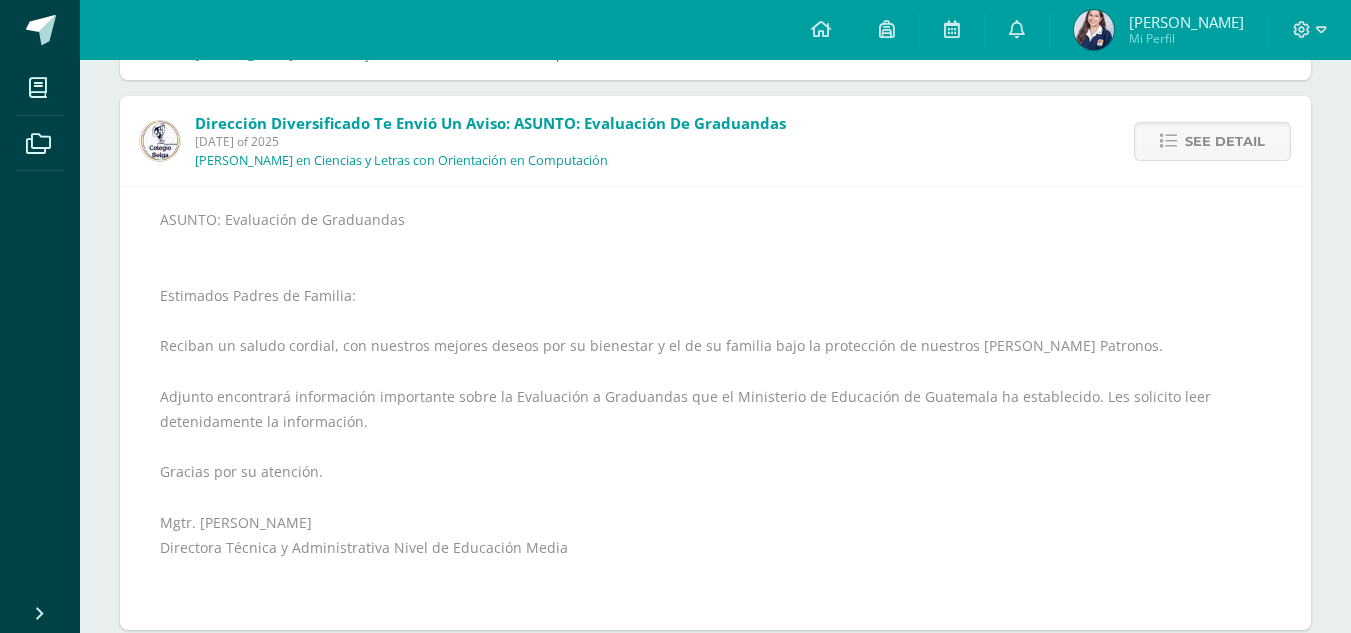 click on "ASUNTO:   Evaluación de Graduandas Estimados Padres de Familia: Reciban un saludo cordial, con nuestros mejores deseos por su bienestar y el de su familia bajo la protección de nuestros [PERSON_NAME] Patronos. Adjunto encontrará información importante sobre la Evaluación a Graduandas que el Ministerio de Educación de Guatemala ha establecido.  Les solicito leer detenidamente la información. Gracias por su atención. Mgtr. [PERSON_NAME] Directora Técnica y Administrativa Nivel de Educación Media" at bounding box center [715, 408] 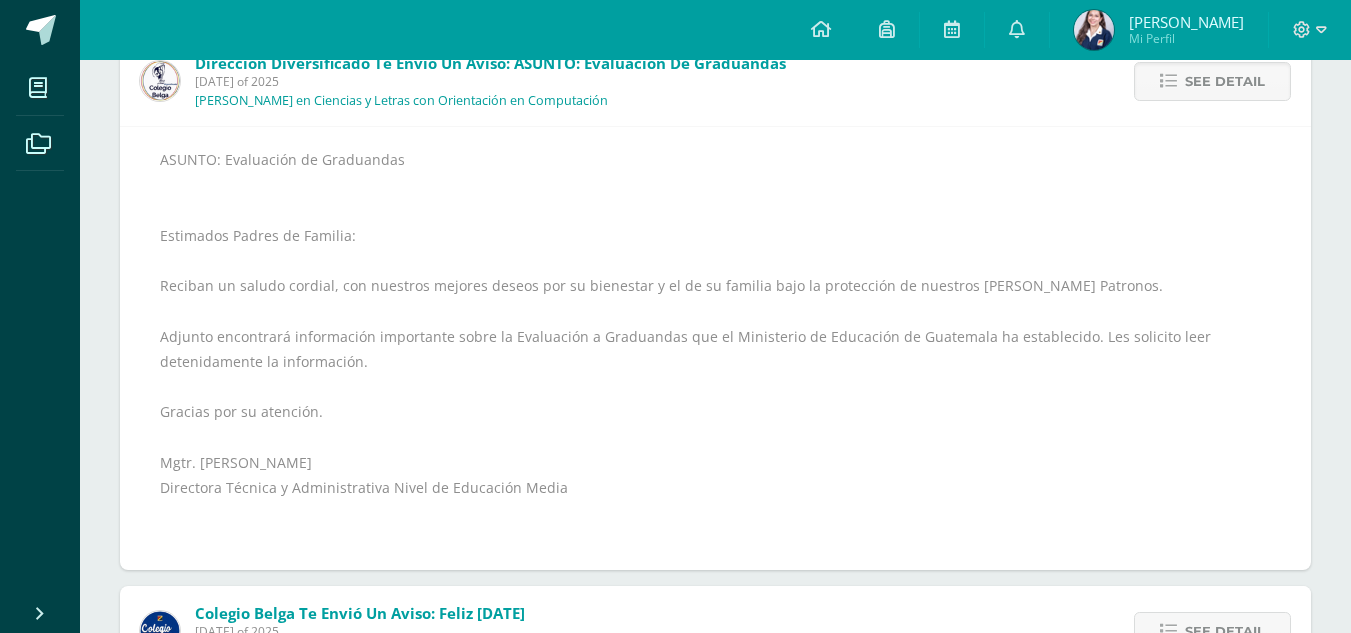 scroll, scrollTop: 954, scrollLeft: 0, axis: vertical 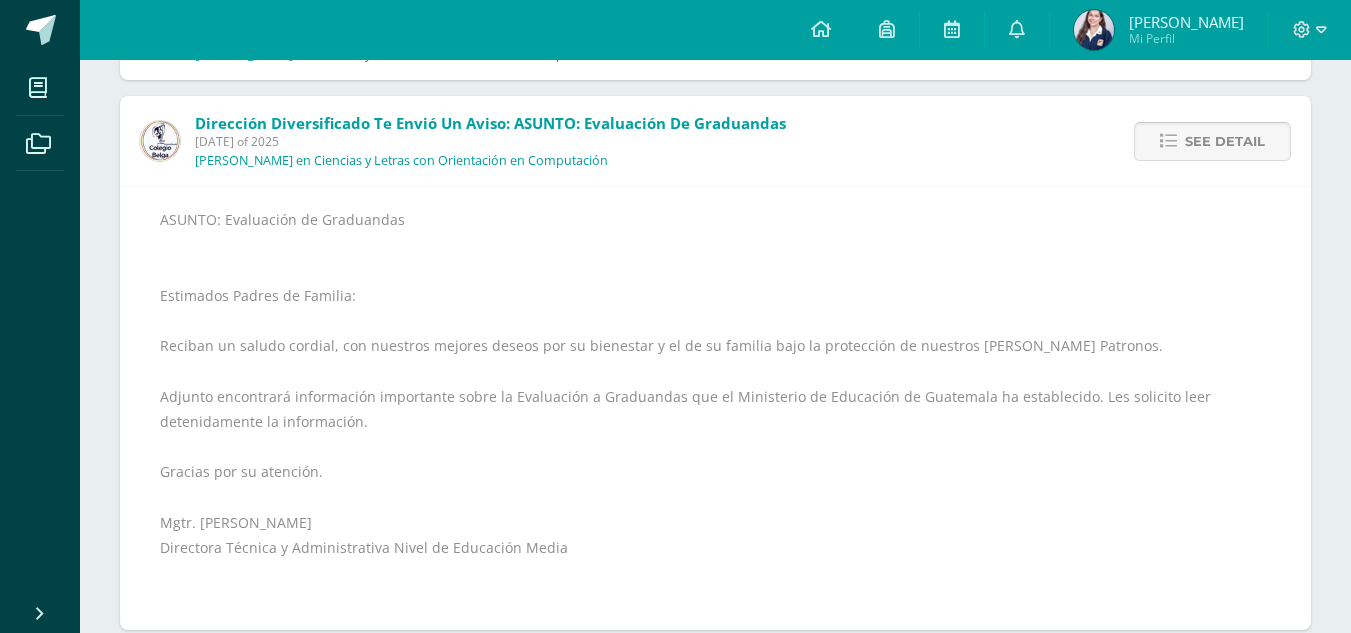 click on "See detail" at bounding box center [1212, 141] 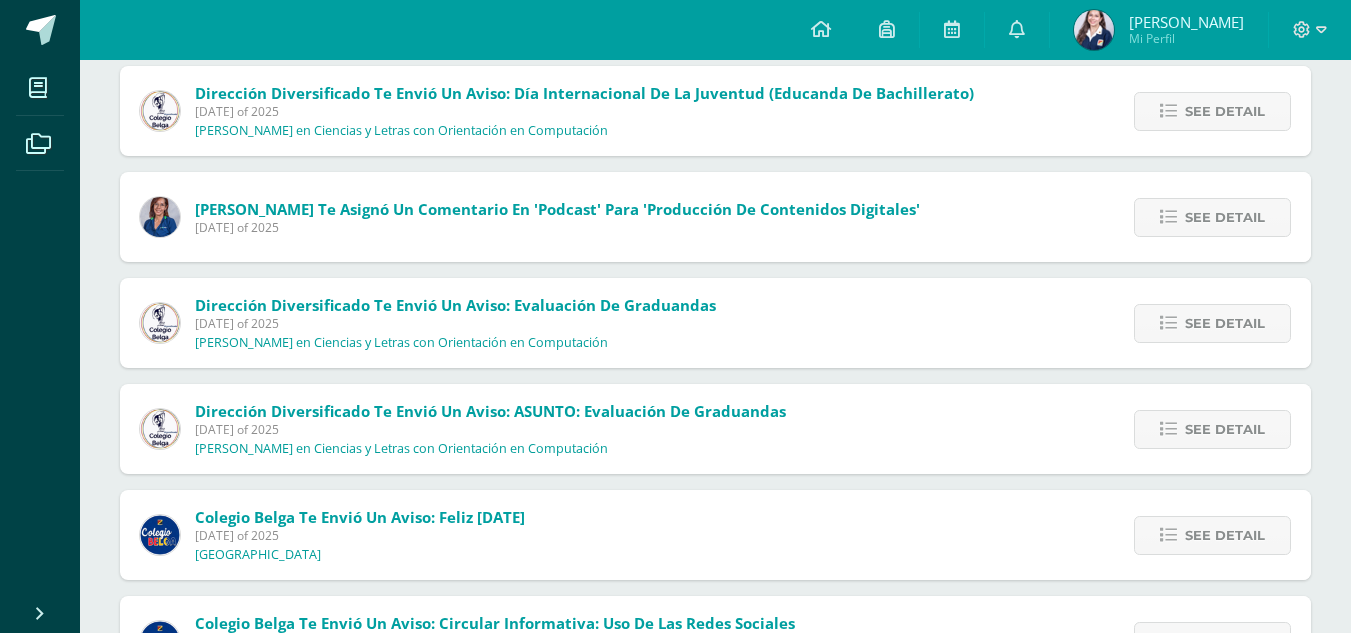 scroll, scrollTop: 654, scrollLeft: 0, axis: vertical 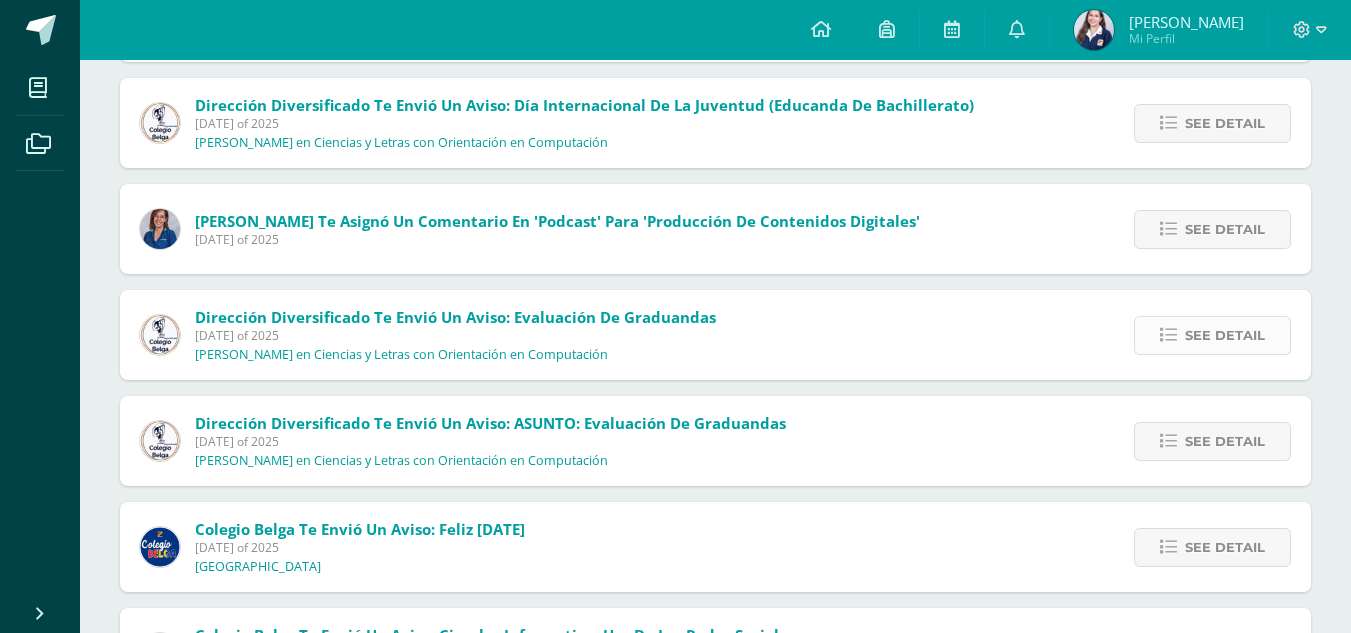 click on "See detail" at bounding box center (1212, 335) 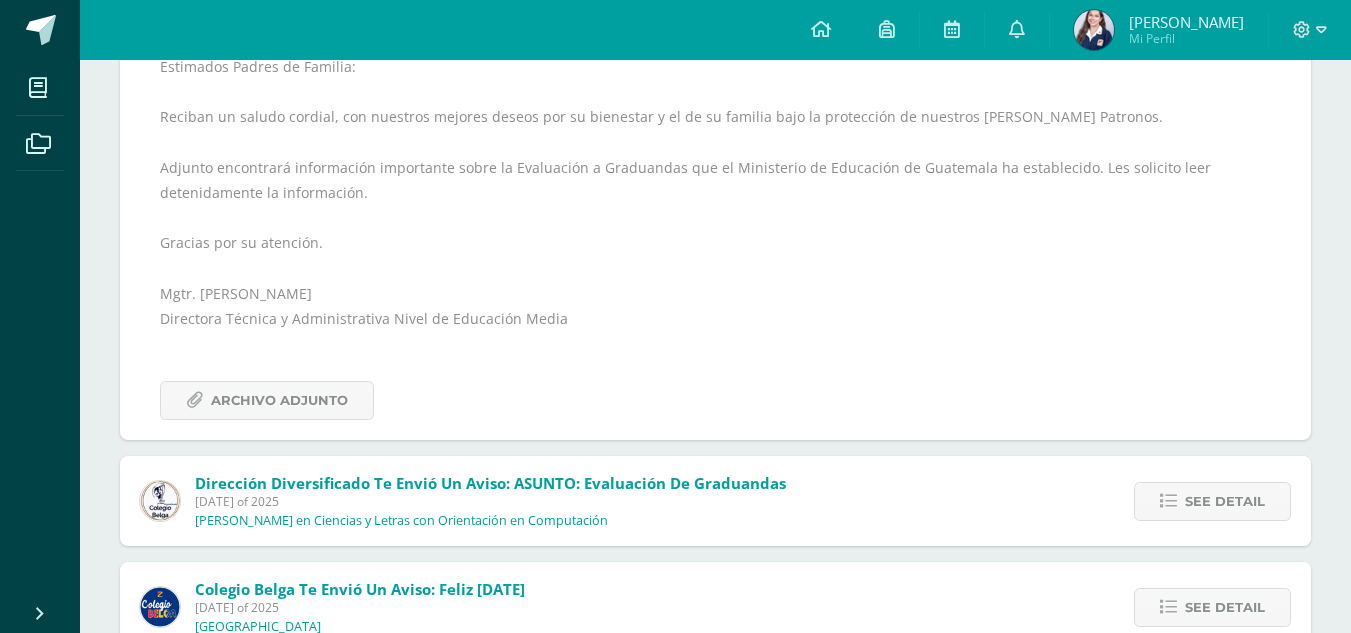 scroll, scrollTop: 1154, scrollLeft: 0, axis: vertical 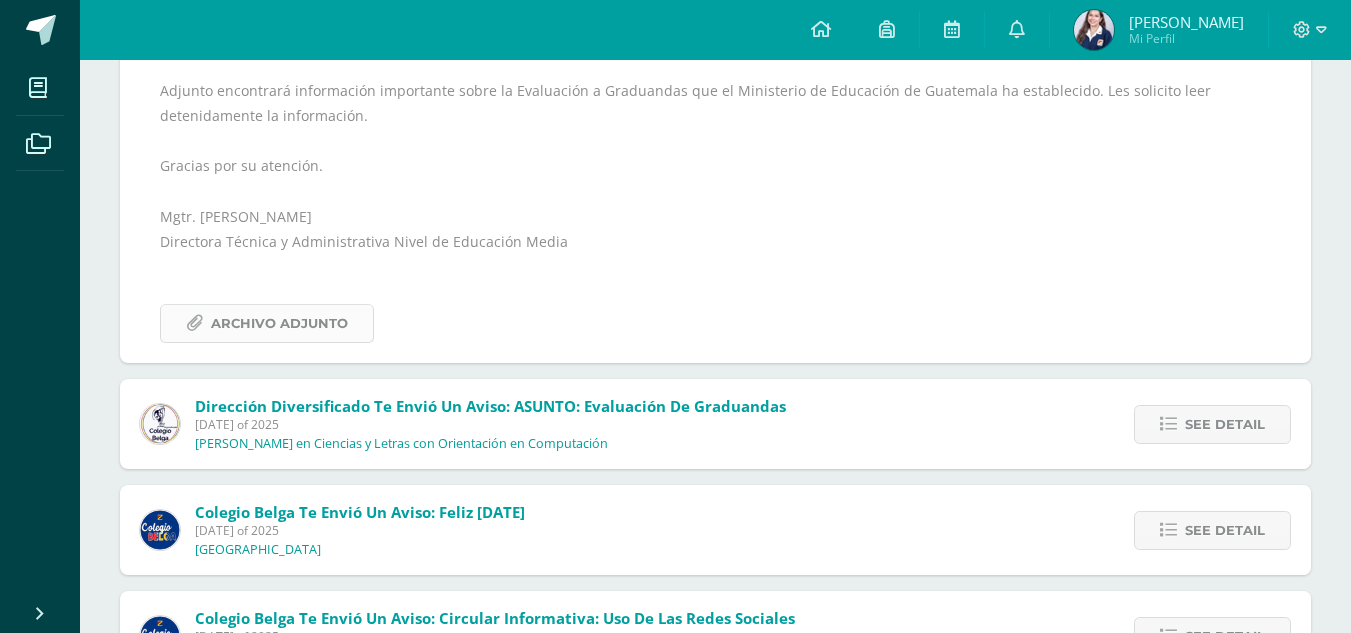 click on "Archivo Adjunto" at bounding box center [279, 323] 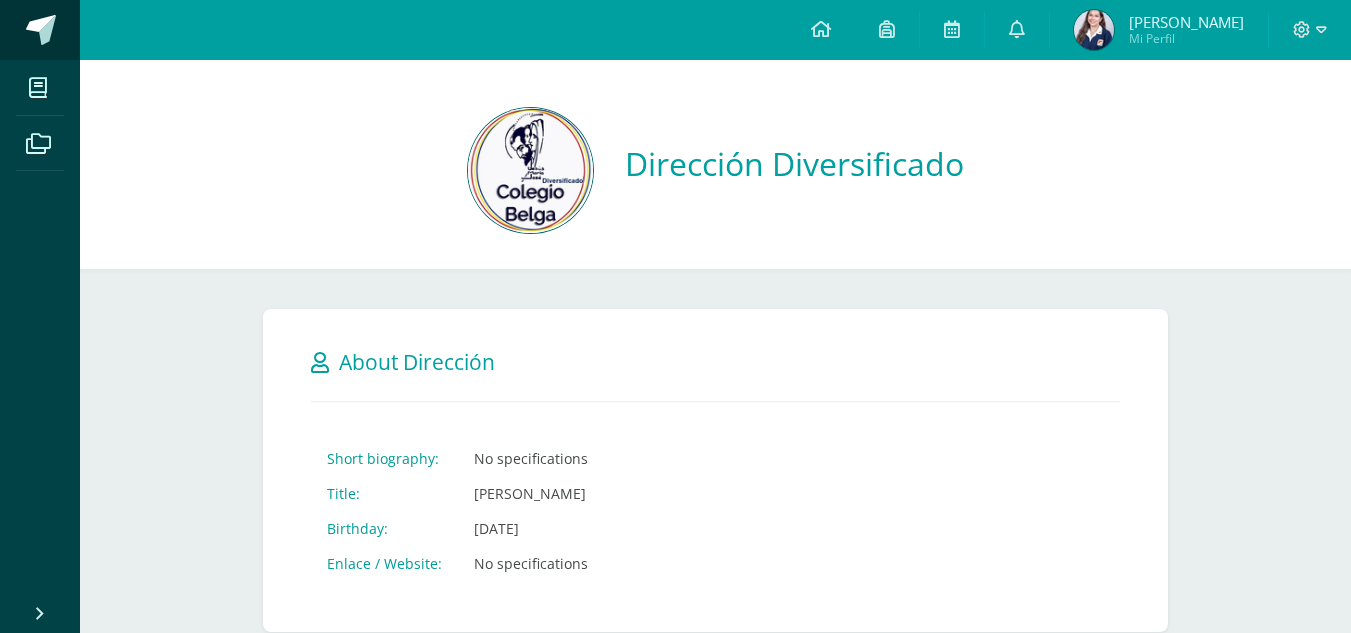 scroll, scrollTop: 0, scrollLeft: 0, axis: both 